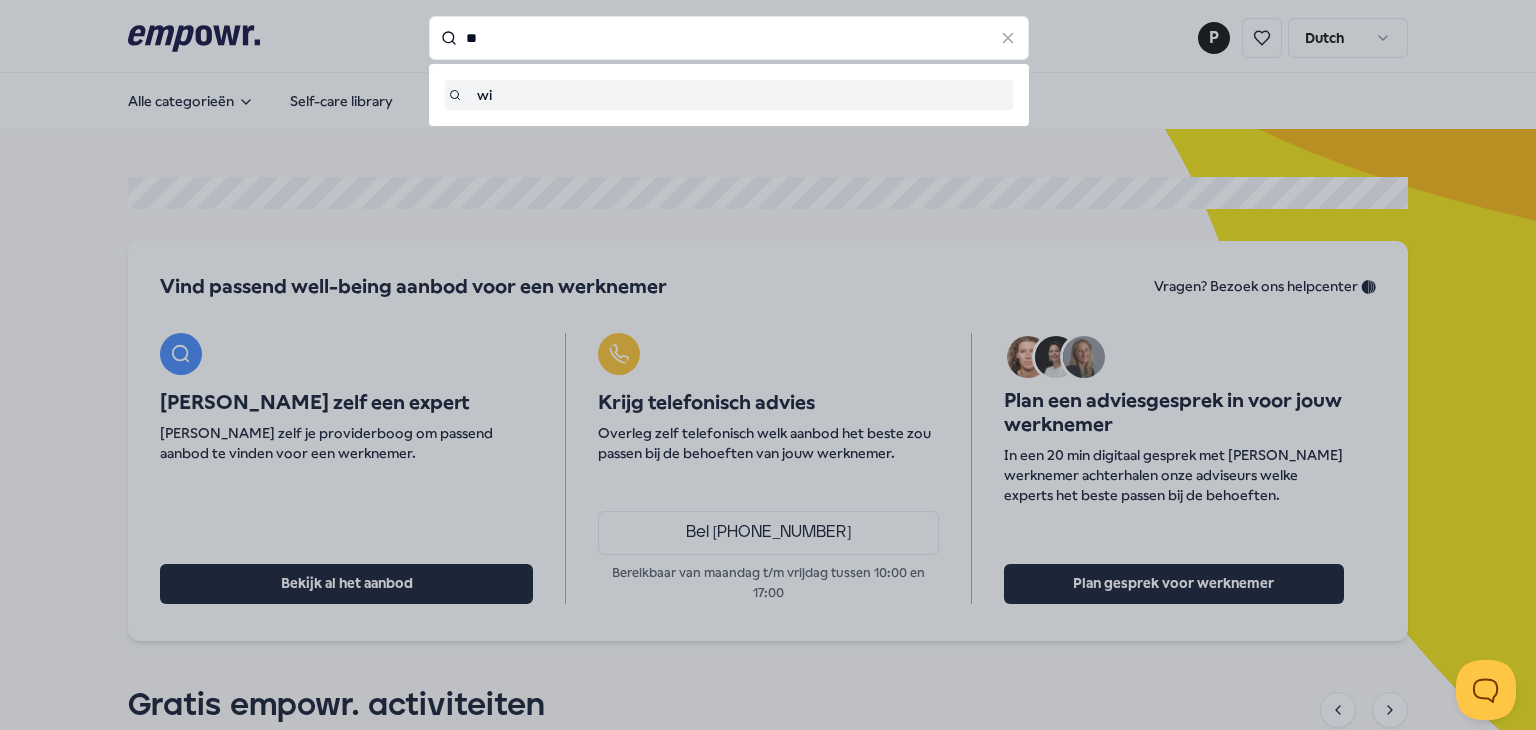scroll, scrollTop: 0, scrollLeft: 0, axis: both 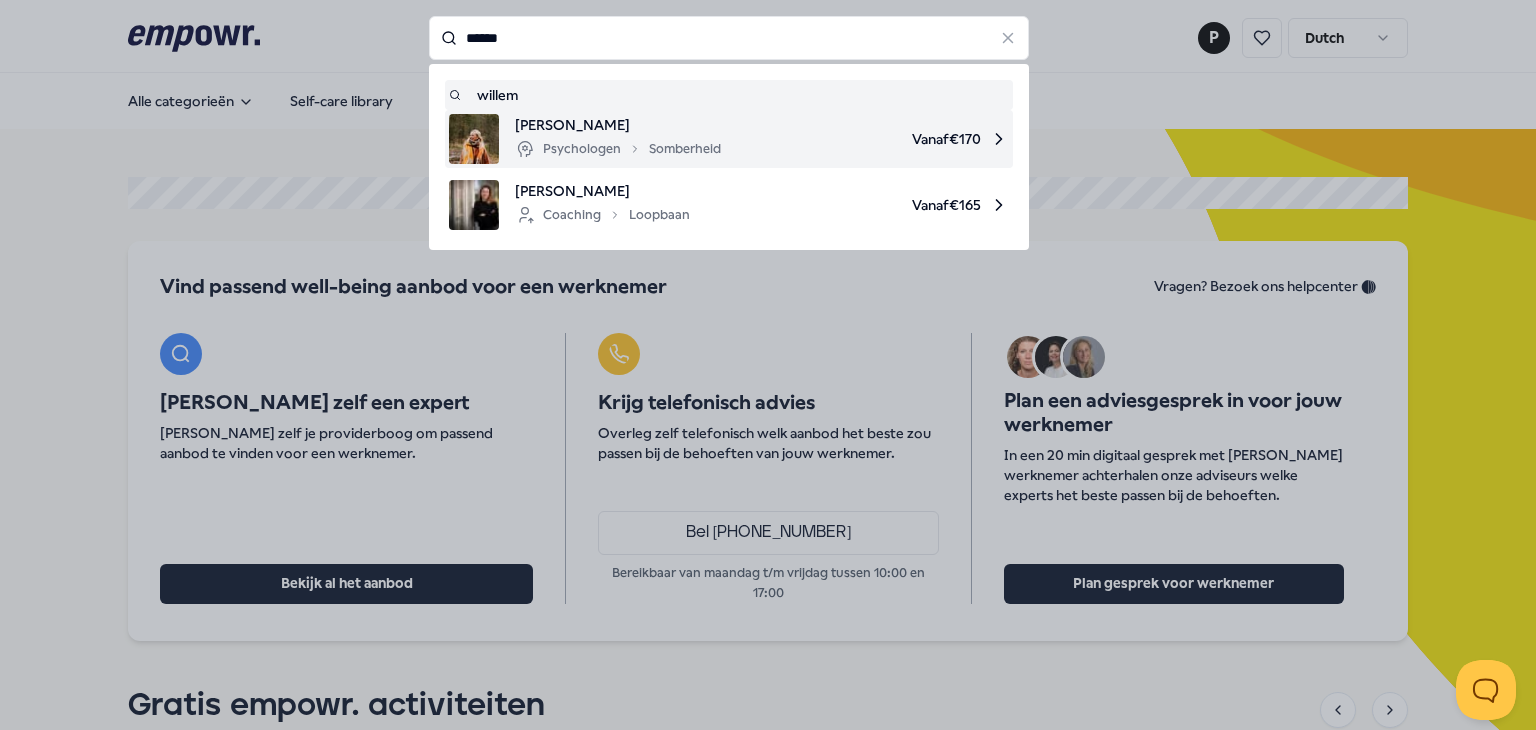 click on "Psychologen Somberheid" at bounding box center (618, 149) 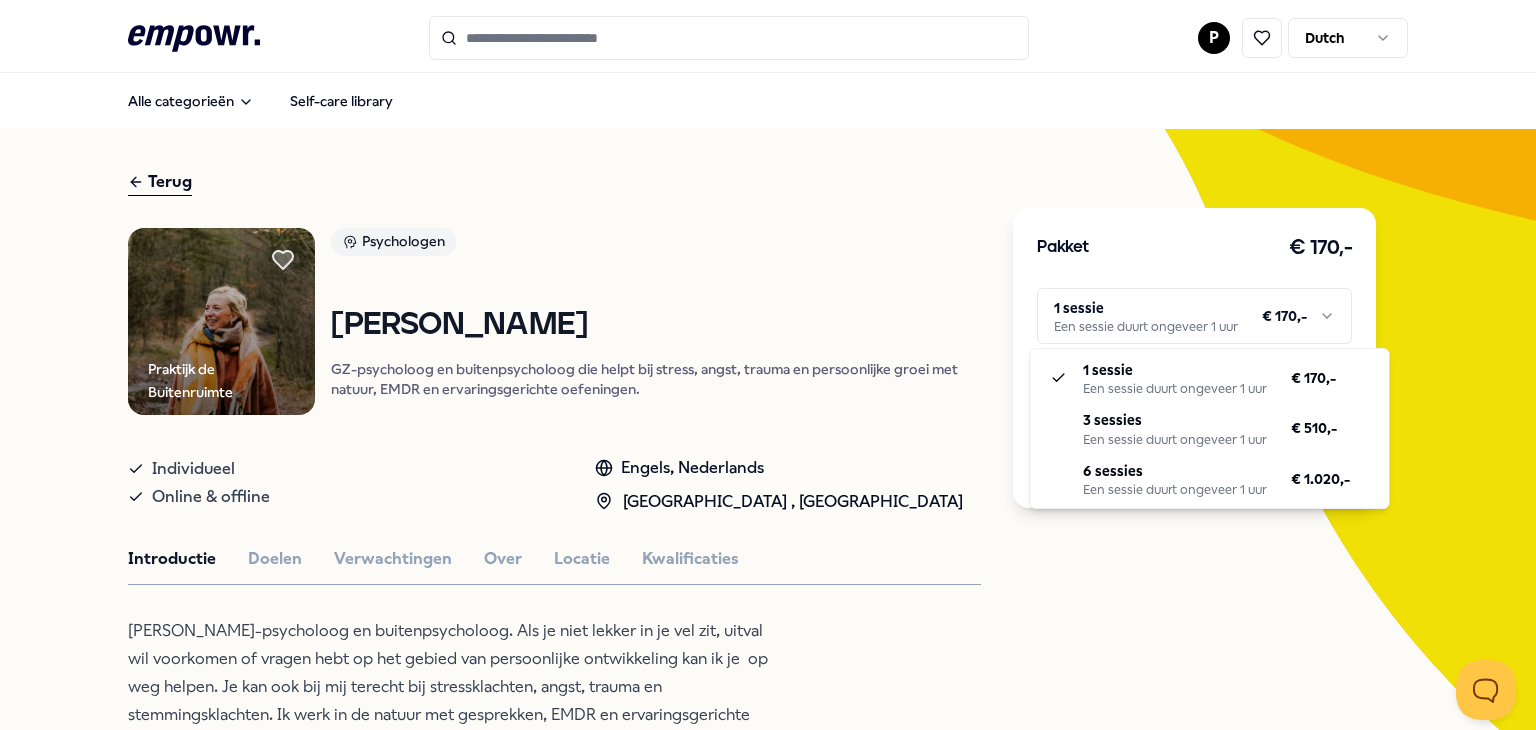 click on ".empowr-logo_svg__cls-1{fill:#03032f} P Dutch Alle categorieën   Self-care library Terug Praktijk de Buitenruimte Psychologen [PERSON_NAME] GZ-psycholoog en buitenpsycholoog die helpt bij stress, angst, trauma en persoonlijke groei met natuur, EMDR en ervaringsgerichte oefeningen. Individueel Online & offline Engels, [GEOGRAPHIC_DATA] , [GEOGRAPHIC_DATA]  Introductie Doelen Verwachtingen Over Locatie Kwalificaties Ik ben GZ-psycholoog en buitenpsycholoog. Als je niet lekker in je vel zit, uitval wil voorkomen of vragen hebt op het gebied van persoonlijke ontwikkeling kan ik je  op weg helpen. Je kan ook bij mij terecht bij stressklachten, angst, trauma en stemmingsklachten. Ik werk in de natuur met gesprekken, EMDR en ervaringsgerichte oefeningen. Ik sluit aan bij wat voor jou belangrijk is, met nuchterheid, humor en waar nodig houd ik je een spiegel voor. . Beoordelingen  Tim,  23, Utrecht  Martine, 50, [GEOGRAPHIC_DATA] Aanbevolen Coaching Regio  [GEOGRAPHIC_DATA]    + 1 Loopbaan  [PERSON_NAME] Nederlands Vanaf" at bounding box center [768, 365] 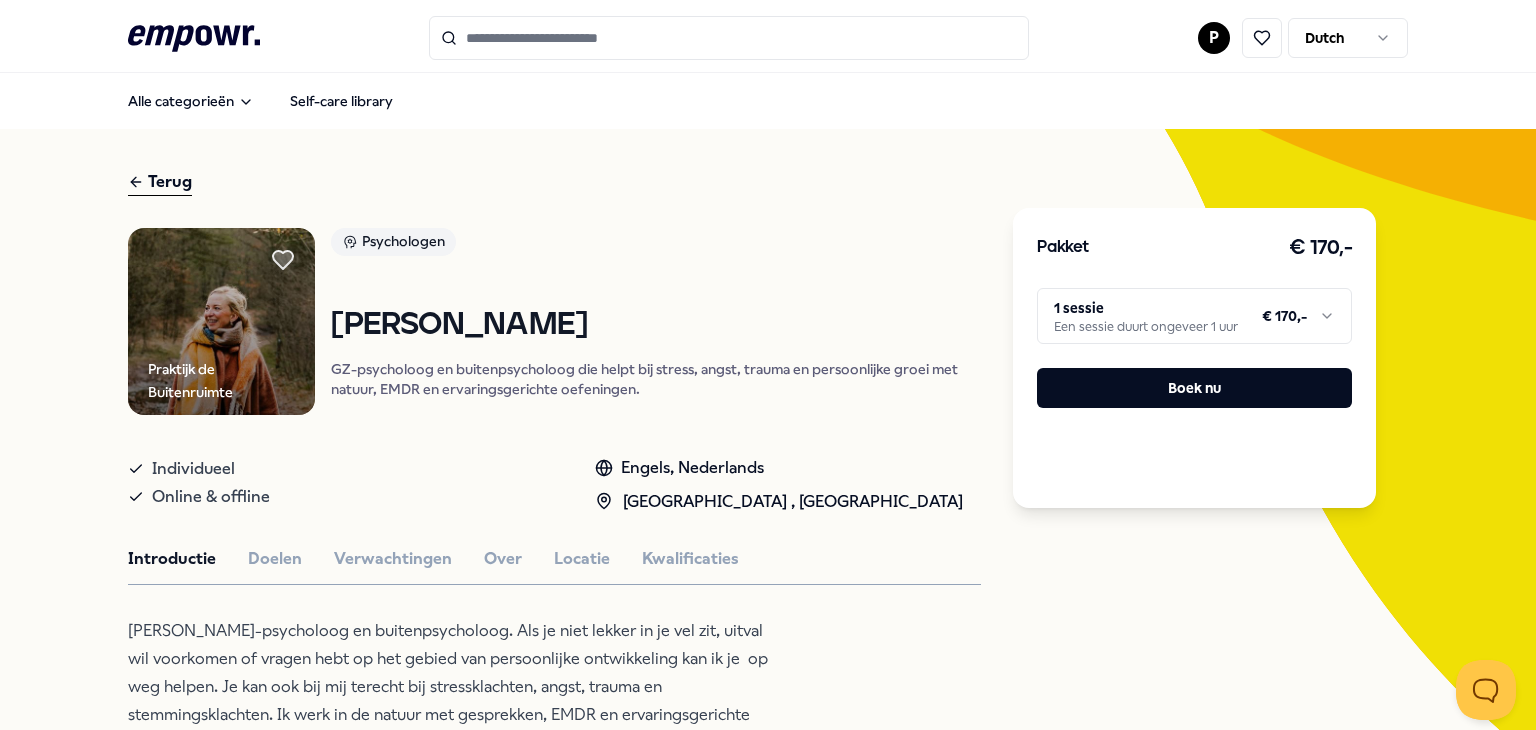 click on ".empowr-logo_svg__cls-1{fill:#03032f} P Dutch Alle categorieën   Self-care library Terug Praktijk de Buitenruimte Psychologen [PERSON_NAME] GZ-psycholoog en buitenpsycholoog die helpt bij stress, angst, trauma en persoonlijke groei met natuur, EMDR en ervaringsgerichte oefeningen. Individueel Online & offline Engels, [GEOGRAPHIC_DATA] , [GEOGRAPHIC_DATA]  Introductie Doelen Verwachtingen Over Locatie Kwalificaties Ik ben GZ-psycholoog en buitenpsycholoog. Als je niet lekker in je vel zit, uitval wil voorkomen of vragen hebt op het gebied van persoonlijke ontwikkeling kan ik je  op weg helpen. Je kan ook bij mij terecht bij stressklachten, angst, trauma en stemmingsklachten. Ik werk in de natuur met gesprekken, EMDR en ervaringsgerichte oefeningen. Ik sluit aan bij wat voor jou belangrijk is, met nuchterheid, humor en waar nodig houd ik je een spiegel voor. . Beoordelingen  Tim,  23, Utrecht  Martine, 50, [GEOGRAPHIC_DATA] Aanbevolen Coaching Regio  [GEOGRAPHIC_DATA]    + 1 Loopbaan  [PERSON_NAME] Nederlands Vanaf" at bounding box center (768, 365) 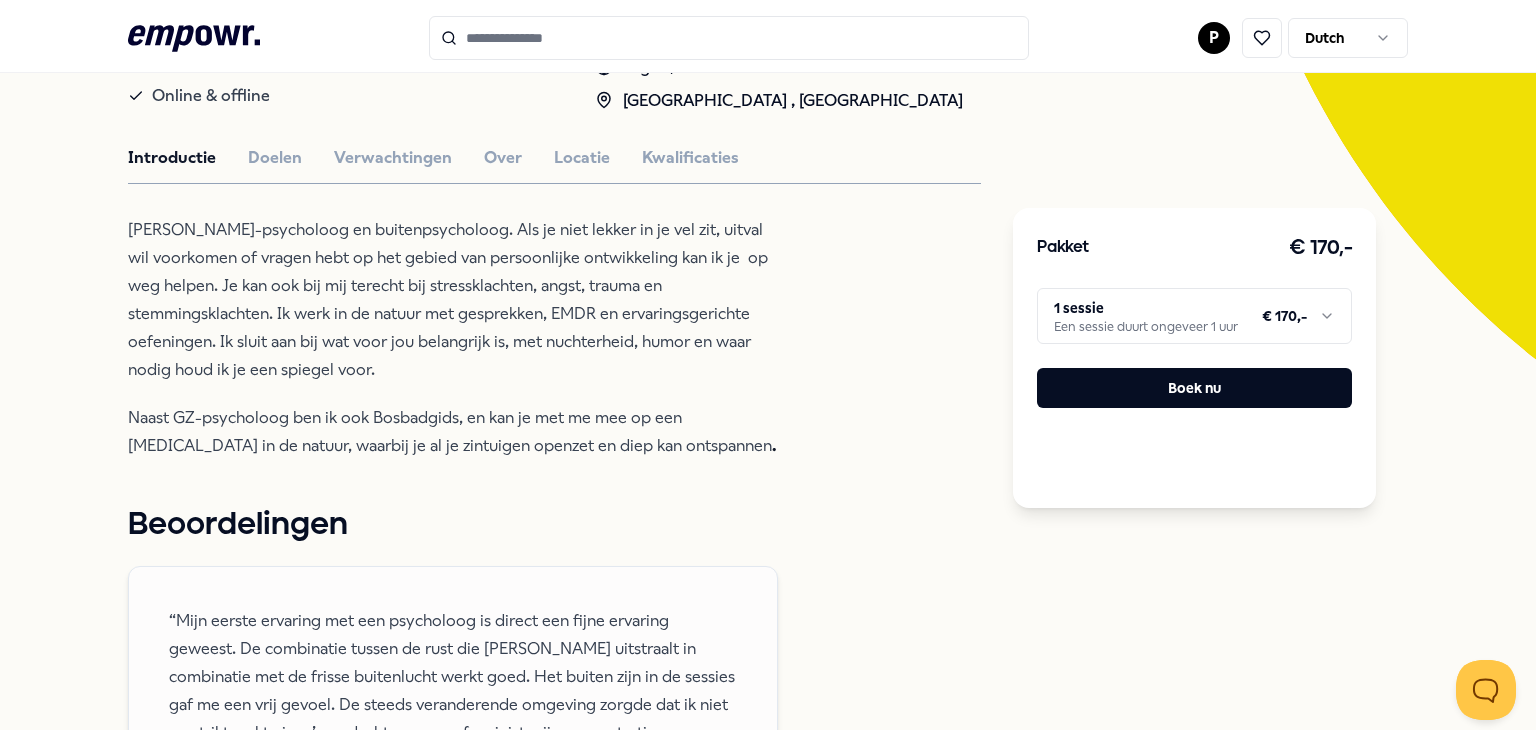 scroll, scrollTop: 500, scrollLeft: 0, axis: vertical 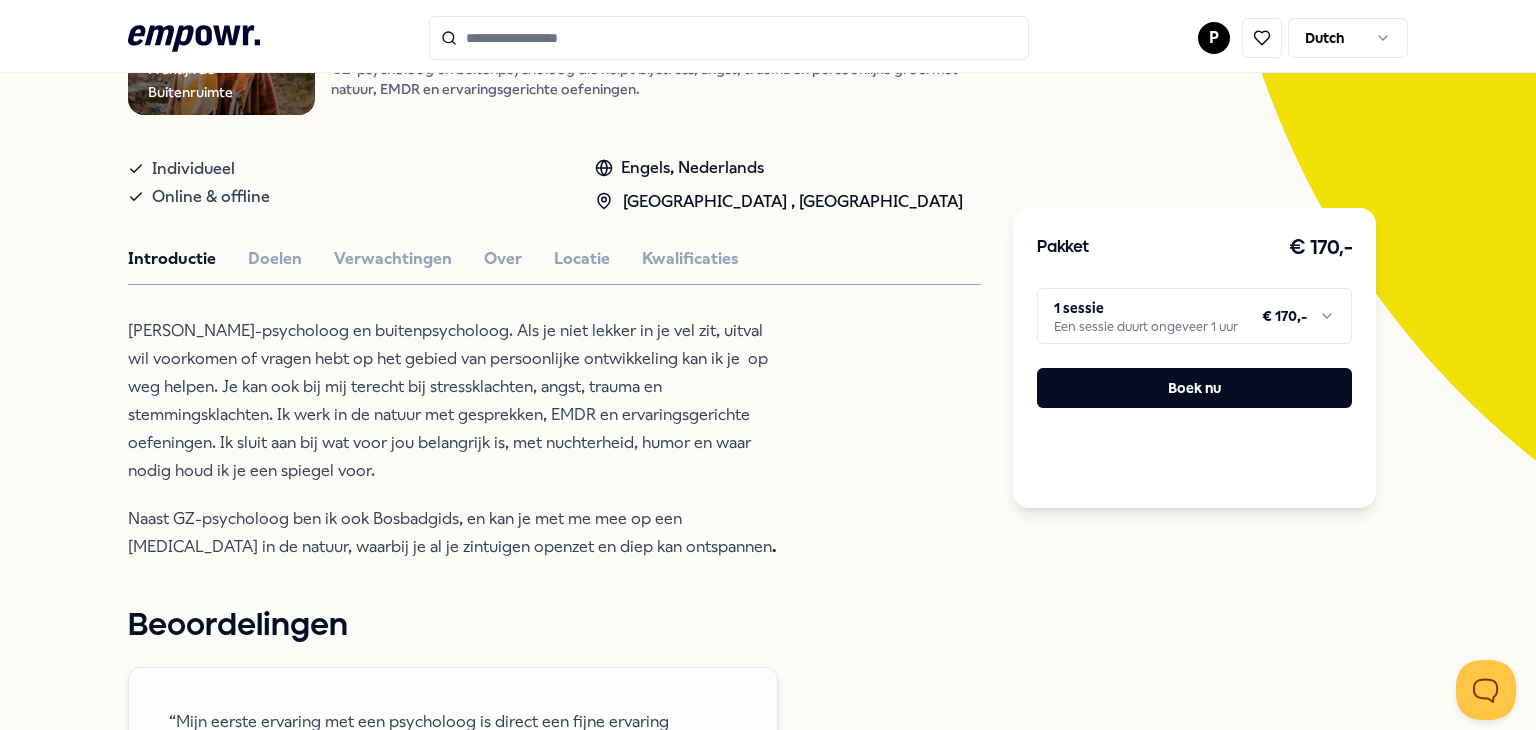 click on "Introductie Doelen Verwachtingen Over Locatie Kwalificaties" at bounding box center (554, 259) 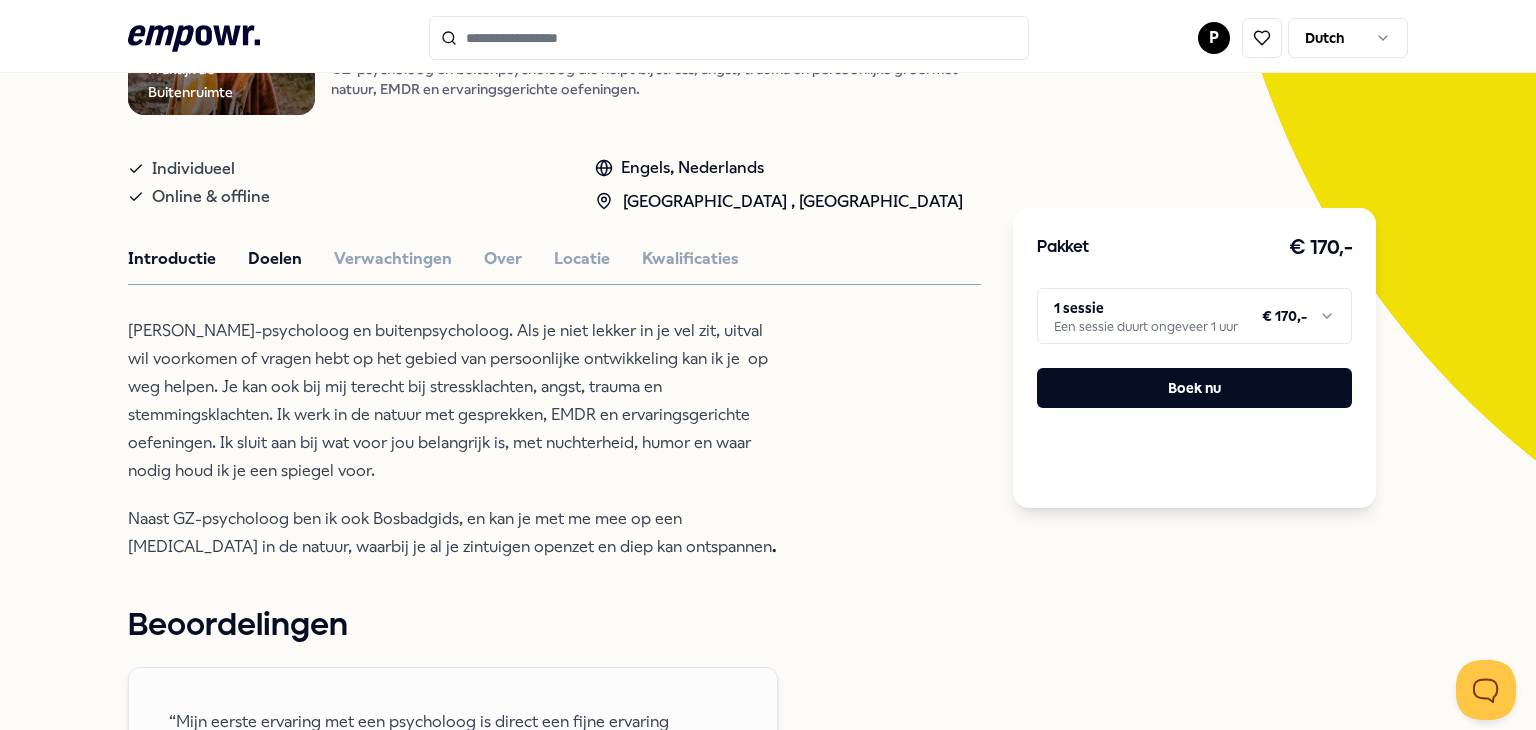 click on "Doelen" at bounding box center (275, 259) 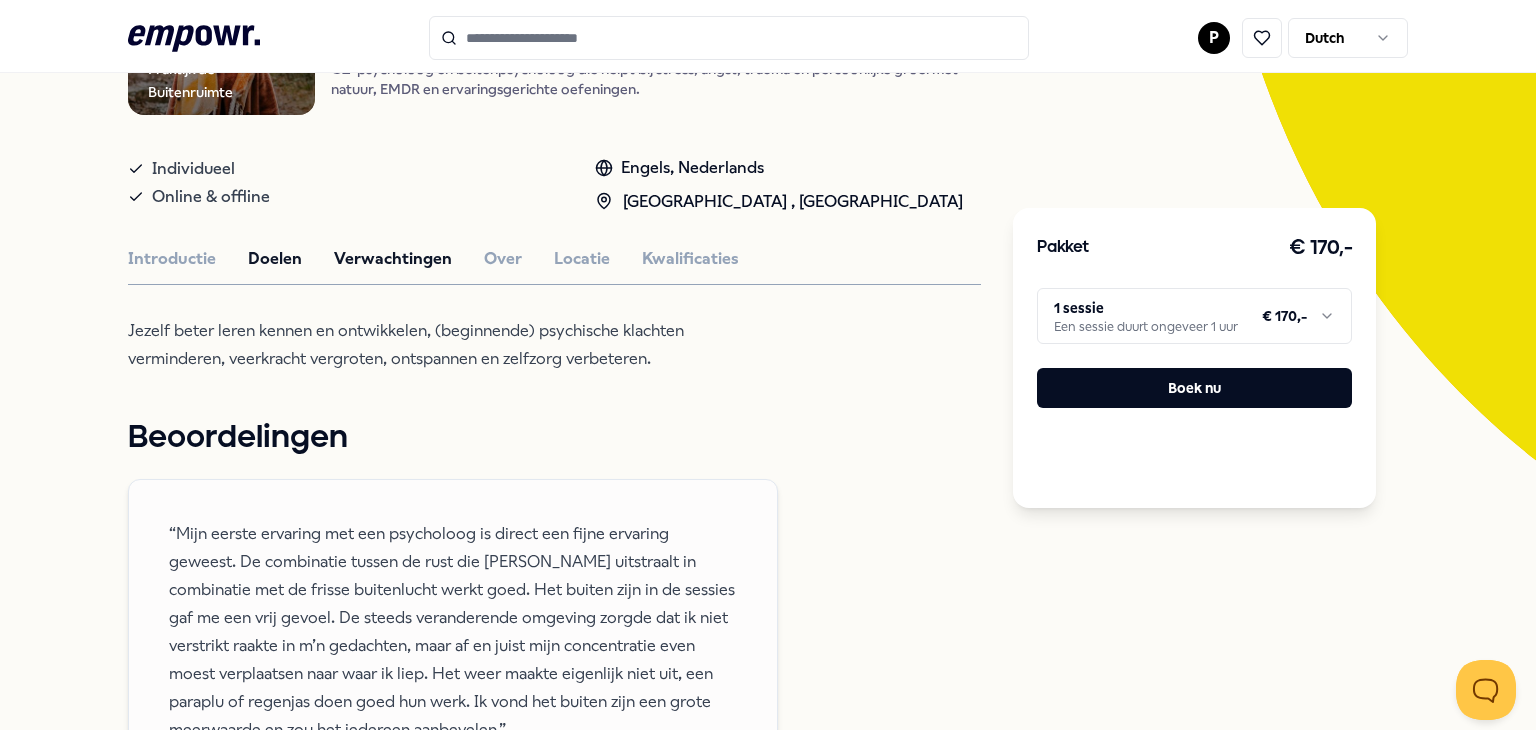 click on "Verwachtingen" at bounding box center [393, 259] 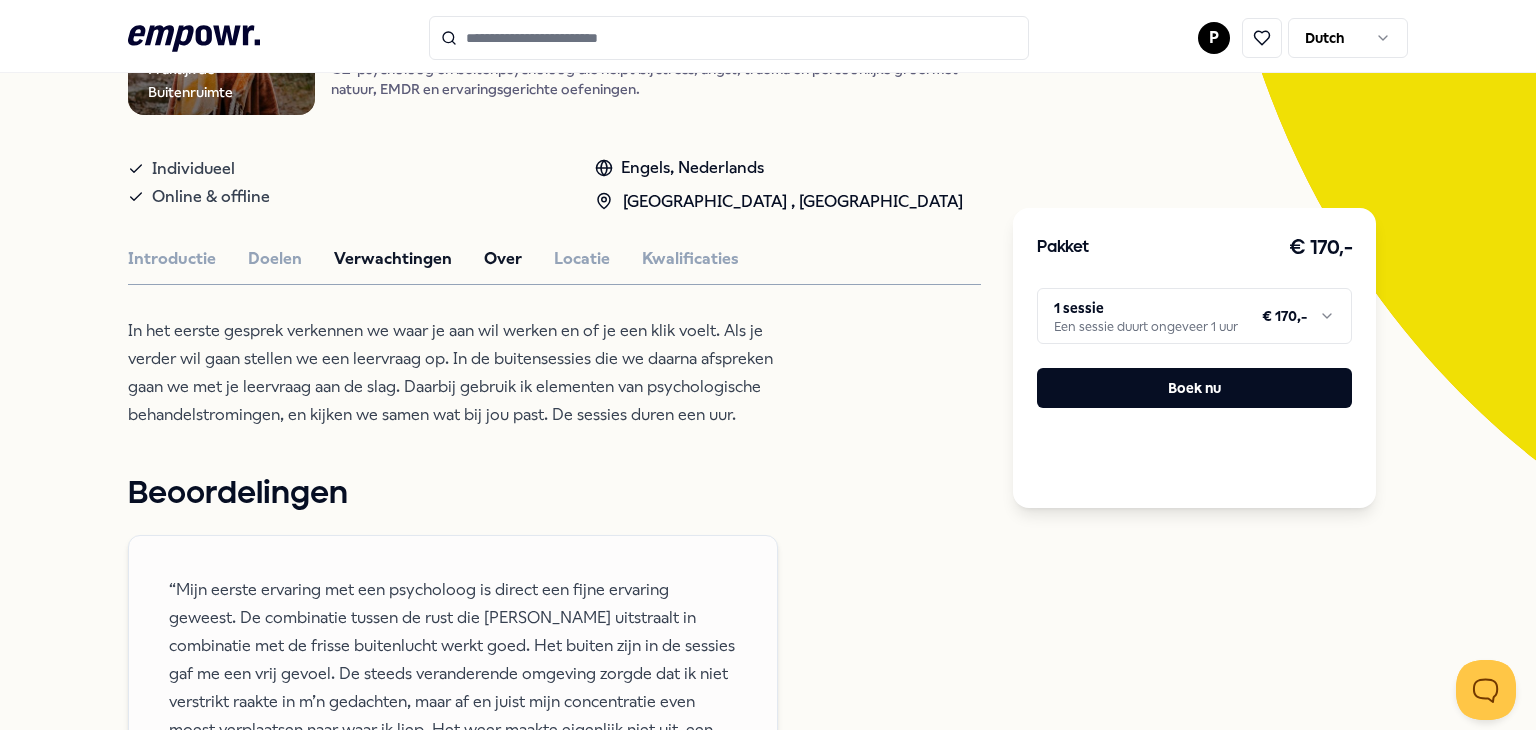 click on "Over" at bounding box center [503, 259] 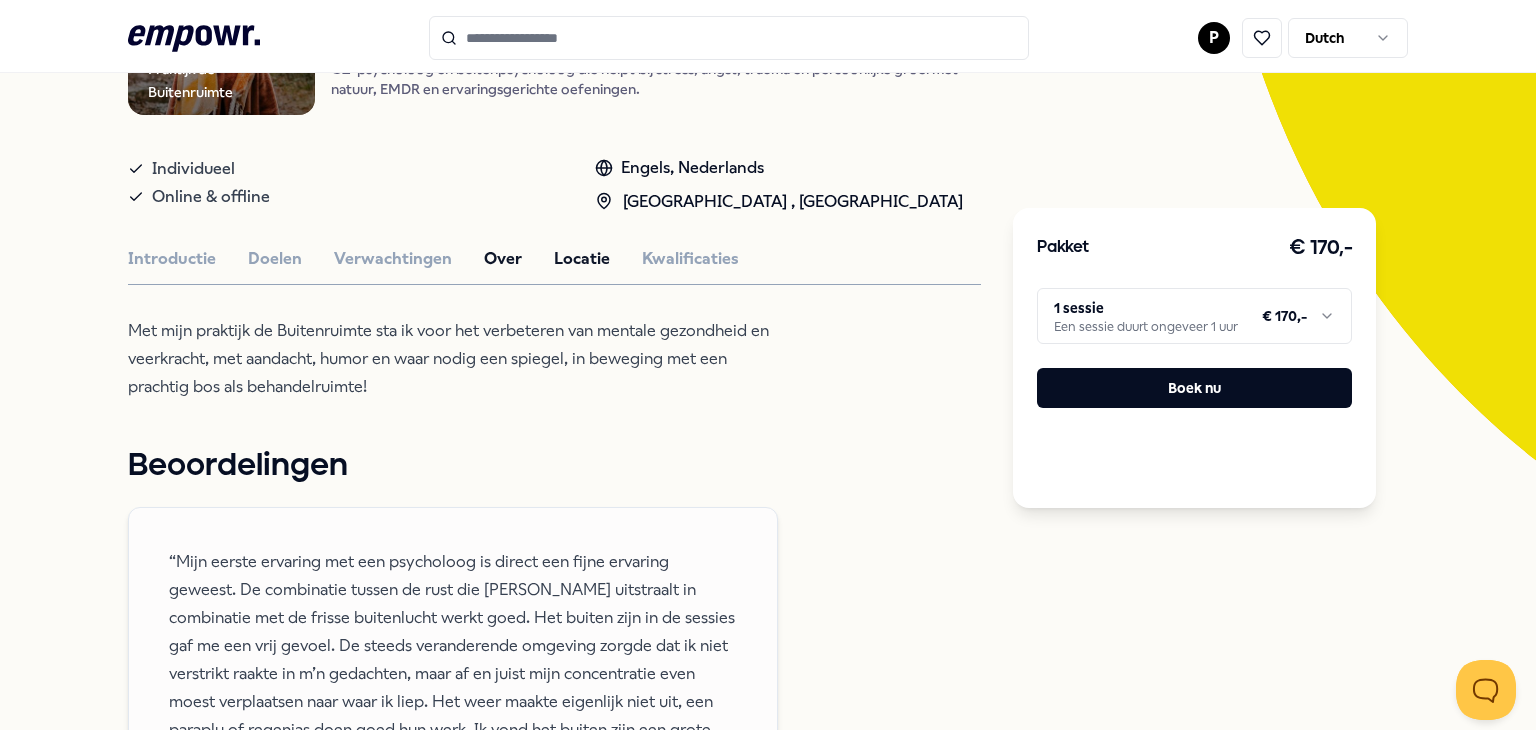 click on "Locatie" at bounding box center (582, 259) 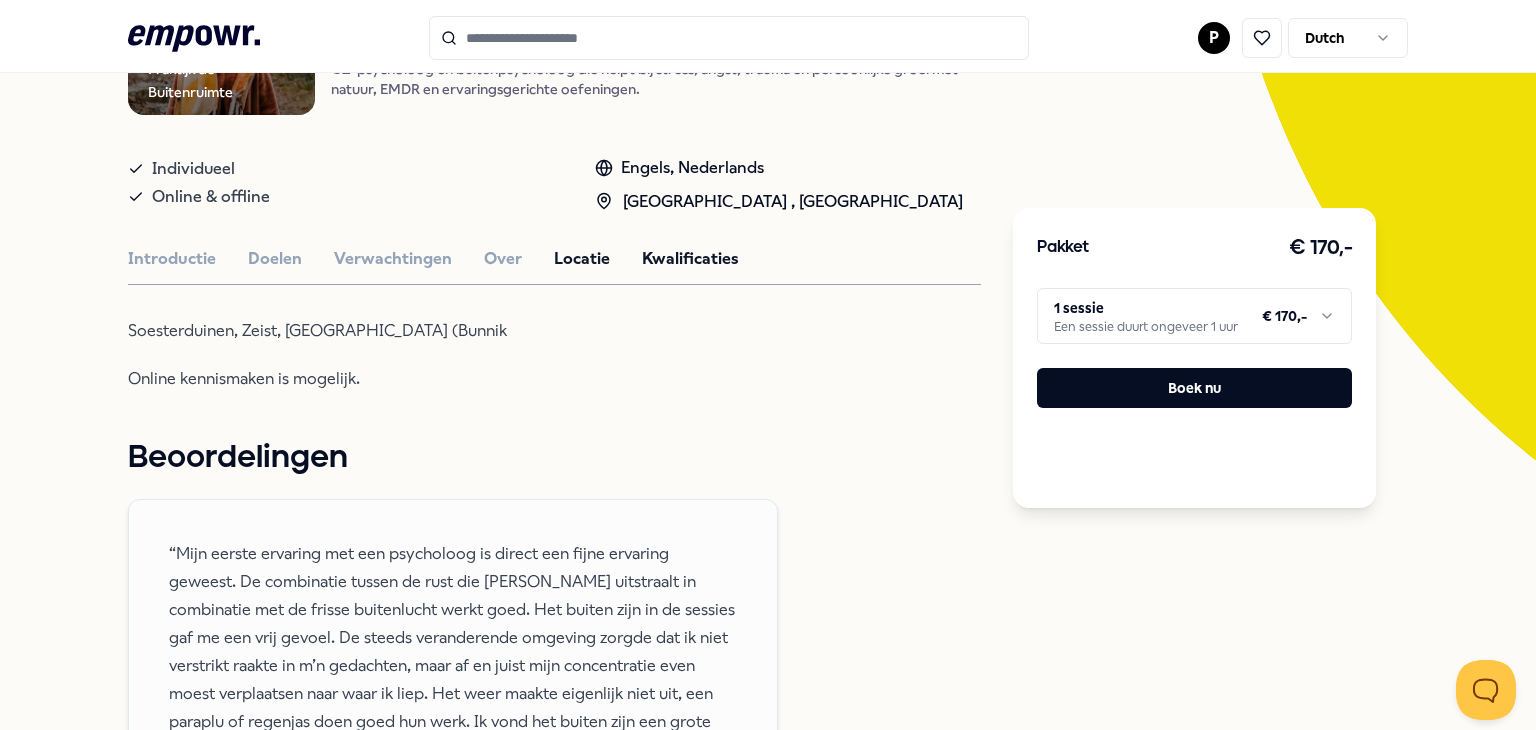 click on "Kwalificaties" at bounding box center [690, 259] 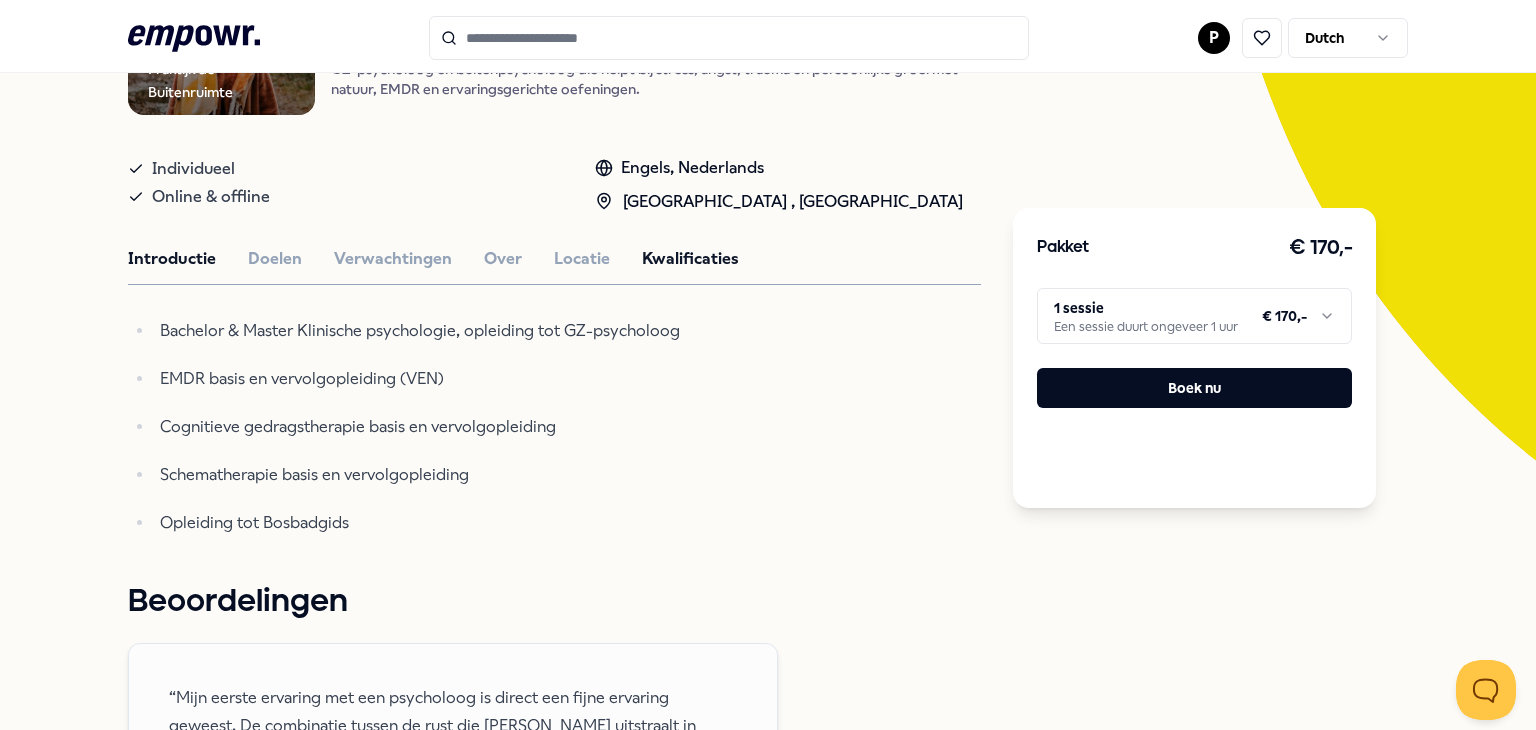 click on "Introductie" at bounding box center (172, 259) 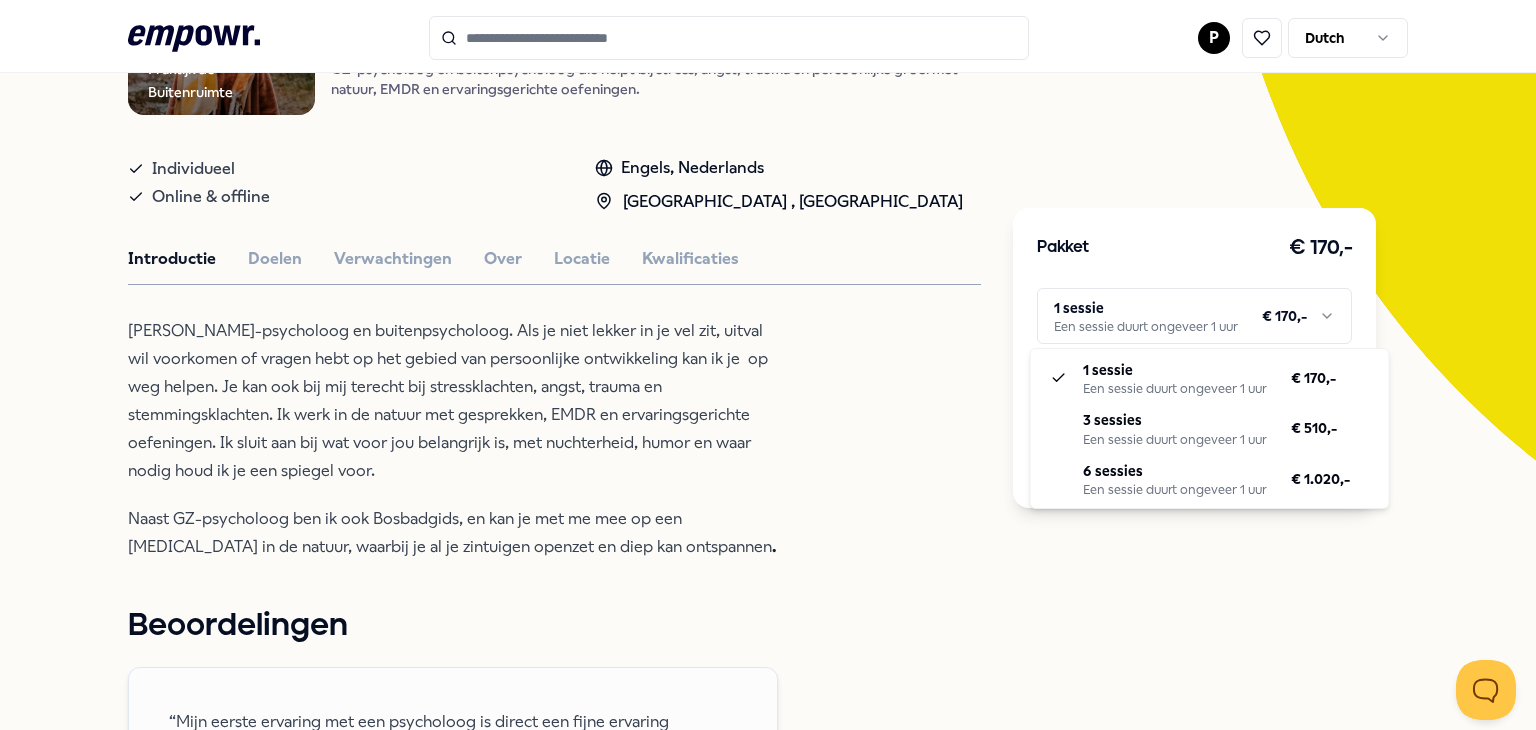 click on ".empowr-logo_svg__cls-1{fill:#03032f} P Dutch Alle categorieën   Self-care library Terug Praktijk de Buitenruimte Psychologen [PERSON_NAME] GZ-psycholoog en buitenpsycholoog die helpt bij stress, angst, trauma en persoonlijke groei met natuur, EMDR en ervaringsgerichte oefeningen. Individueel Online & offline Engels, [GEOGRAPHIC_DATA] , [GEOGRAPHIC_DATA]  Introductie Doelen Verwachtingen Over Locatie Kwalificaties Ik ben GZ-psycholoog en buitenpsycholoog. Als je niet lekker in je vel zit, uitval wil voorkomen of vragen hebt op het gebied van persoonlijke ontwikkeling kan ik je  op weg helpen. Je kan ook bij mij terecht bij stressklachten, angst, trauma en stemmingsklachten. Ik werk in de natuur met gesprekken, EMDR en ervaringsgerichte oefeningen. Ik sluit aan bij wat voor jou belangrijk is, met nuchterheid, humor en waar nodig houd ik je een spiegel voor. . Beoordelingen  Tim,  23, Utrecht  Martine, 50, Amersfoort Aanbevolen Psychologen Regio [GEOGRAPHIC_DATA]    + 1 Somberheid [PERSON_NAME] Vanaf    + 1" at bounding box center (768, 365) 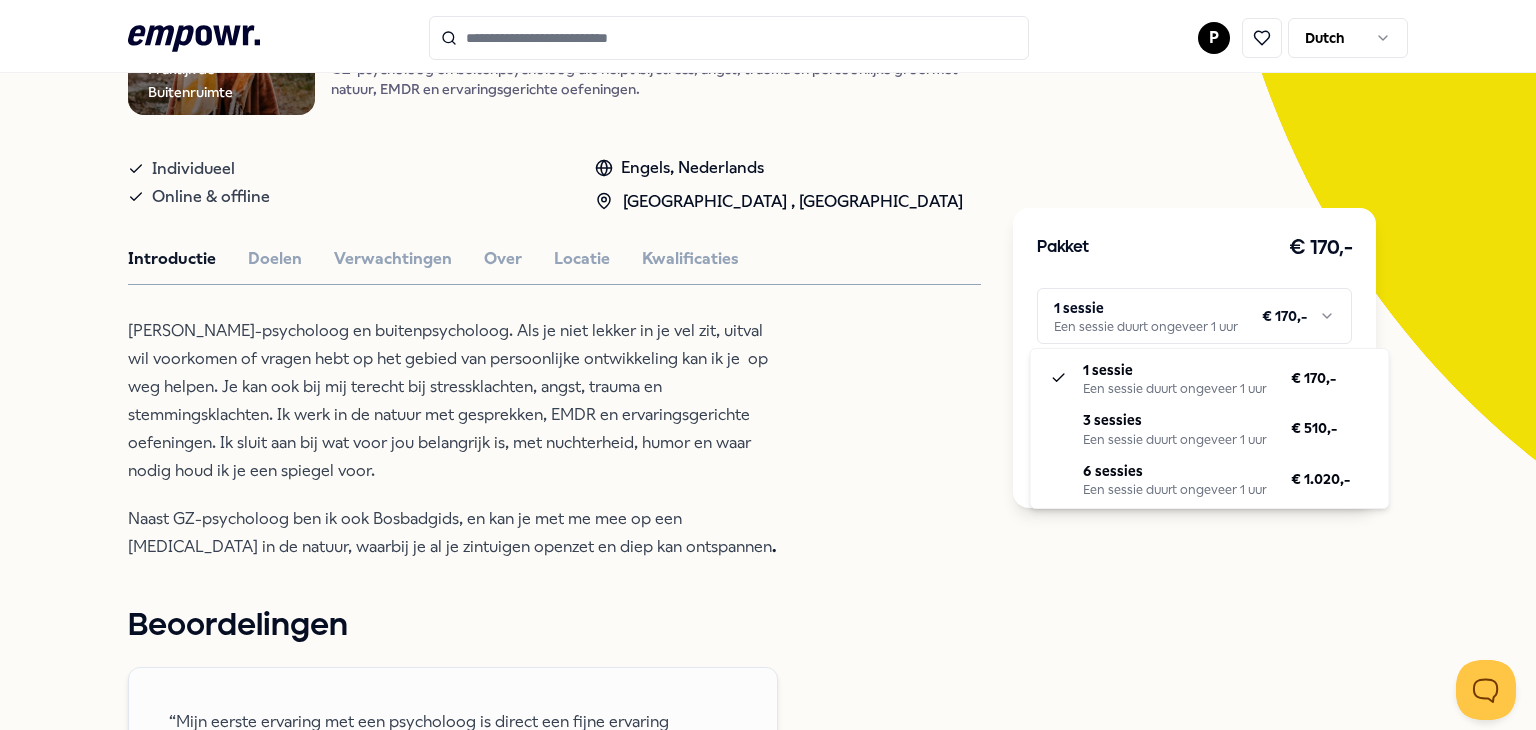 click on ".empowr-logo_svg__cls-1{fill:#03032f} P Dutch Alle categorieën   Self-care library Terug Praktijk de Buitenruimte Psychologen [PERSON_NAME] GZ-psycholoog en buitenpsycholoog die helpt bij stress, angst, trauma en persoonlijke groei met natuur, EMDR en ervaringsgerichte oefeningen. Individueel Online & offline Engels, [GEOGRAPHIC_DATA] , [GEOGRAPHIC_DATA]  Introductie Doelen Verwachtingen Over Locatie Kwalificaties Ik ben GZ-psycholoog en buitenpsycholoog. Als je niet lekker in je vel zit, uitval wil voorkomen of vragen hebt op het gebied van persoonlijke ontwikkeling kan ik je  op weg helpen. Je kan ook bij mij terecht bij stressklachten, angst, trauma en stemmingsklachten. Ik werk in de natuur met gesprekken, EMDR en ervaringsgerichte oefeningen. Ik sluit aan bij wat voor jou belangrijk is, met nuchterheid, humor en waar nodig houd ik je een spiegel voor. . Beoordelingen  Tim,  23, Utrecht  Martine, 50, Amersfoort Aanbevolen Psychologen Regio [GEOGRAPHIC_DATA]    + 1 Somberheid [PERSON_NAME] Vanaf    + 1" at bounding box center [768, 365] 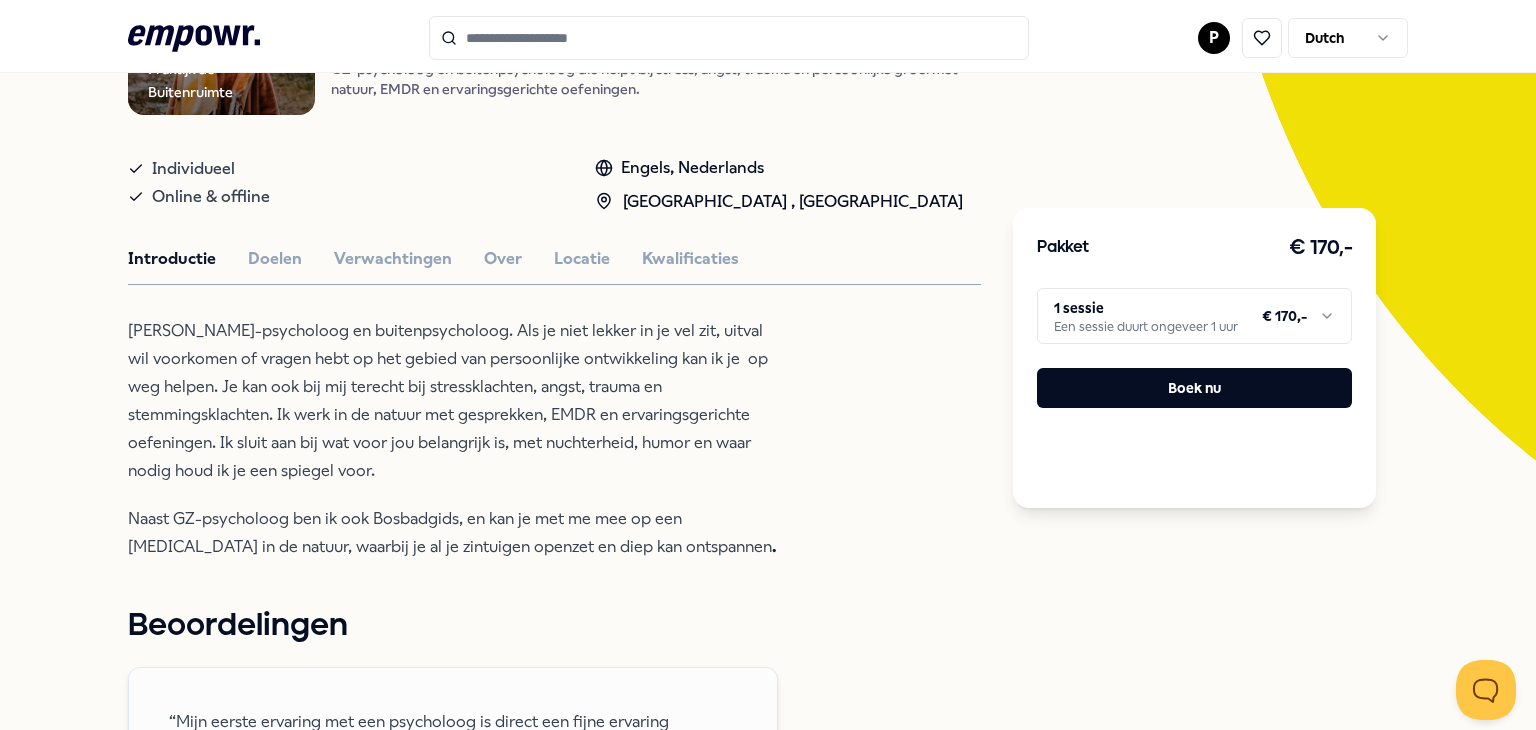 drag, startPoint x: 872, startPoint y: 262, endPoint x: 447, endPoint y: 301, distance: 426.78568 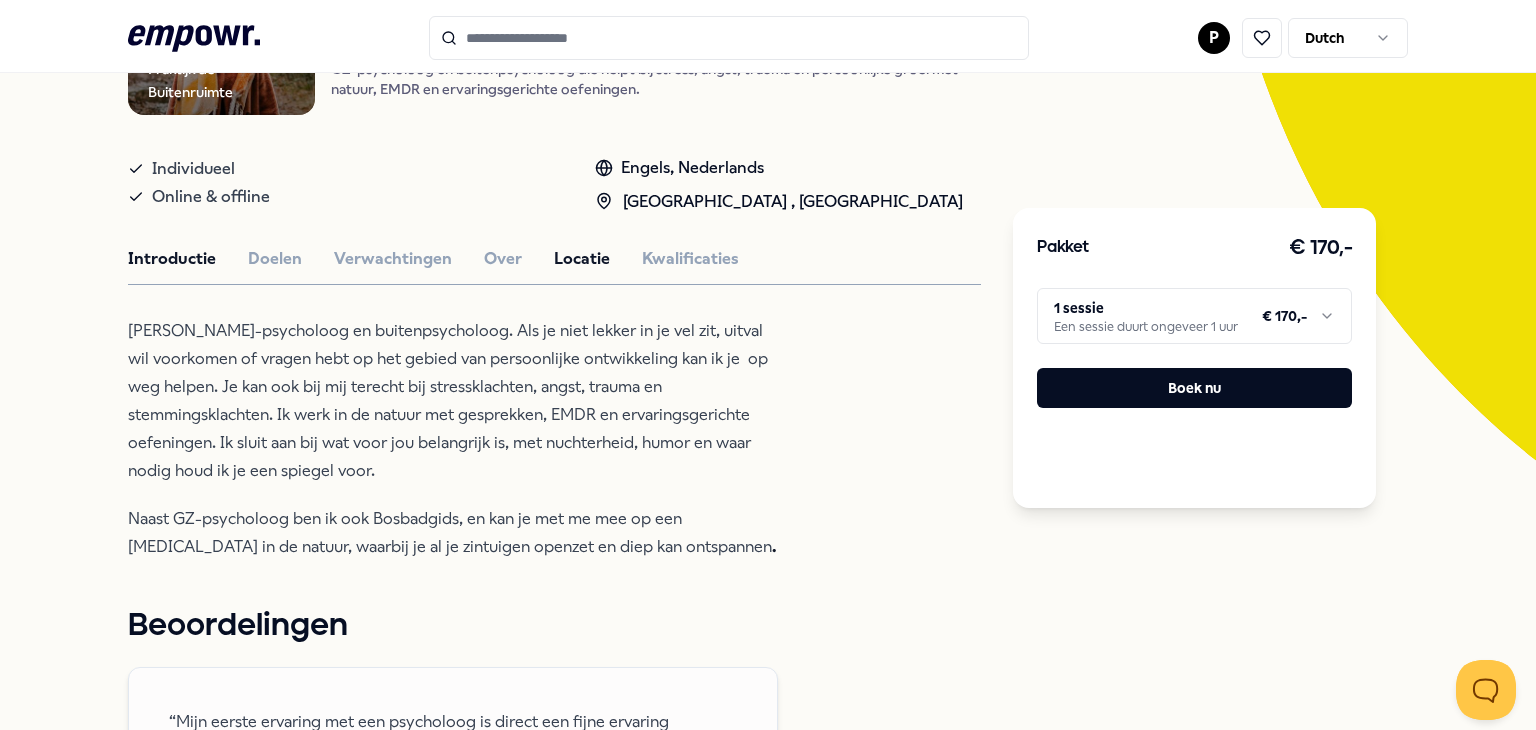click on "Locatie" at bounding box center [582, 259] 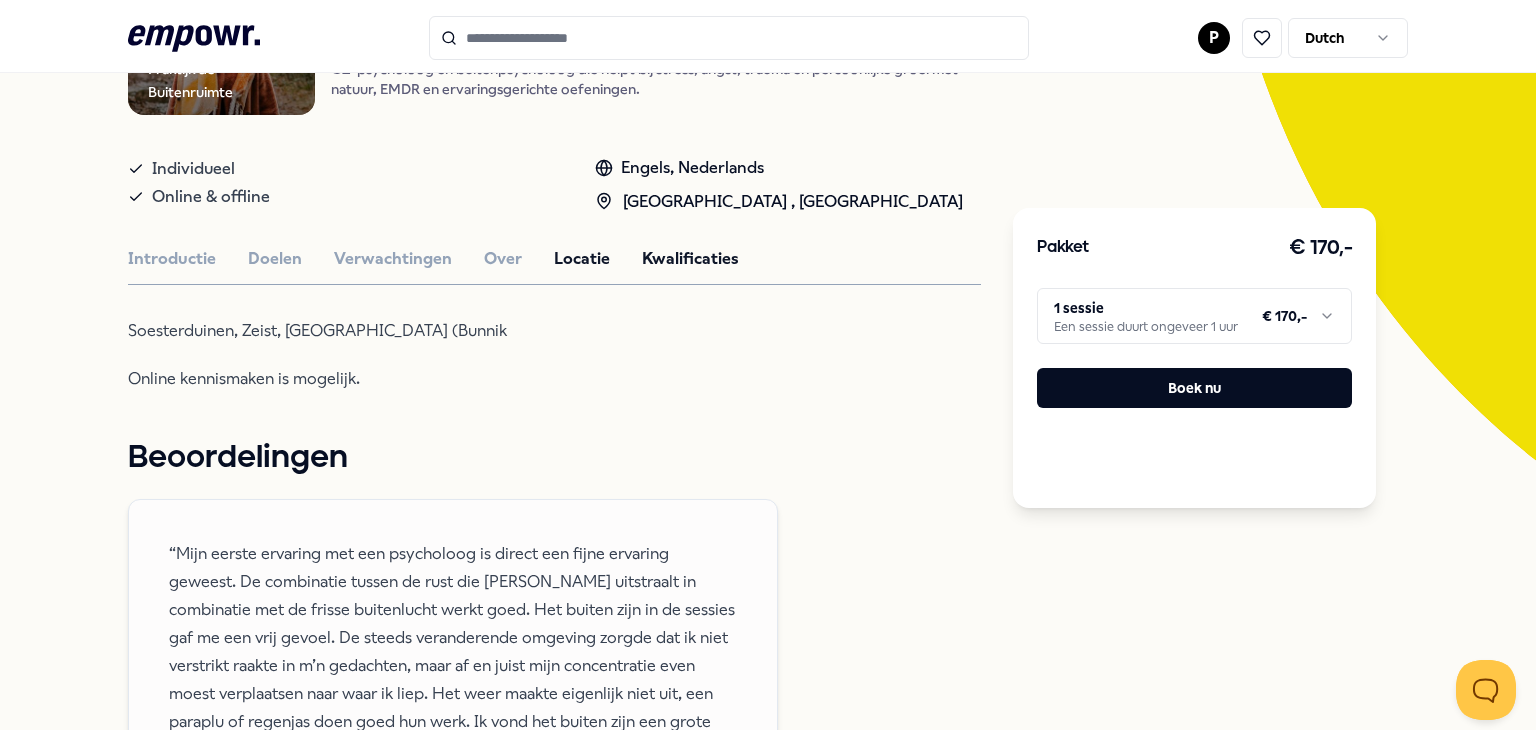 click on "Kwalificaties" at bounding box center (690, 259) 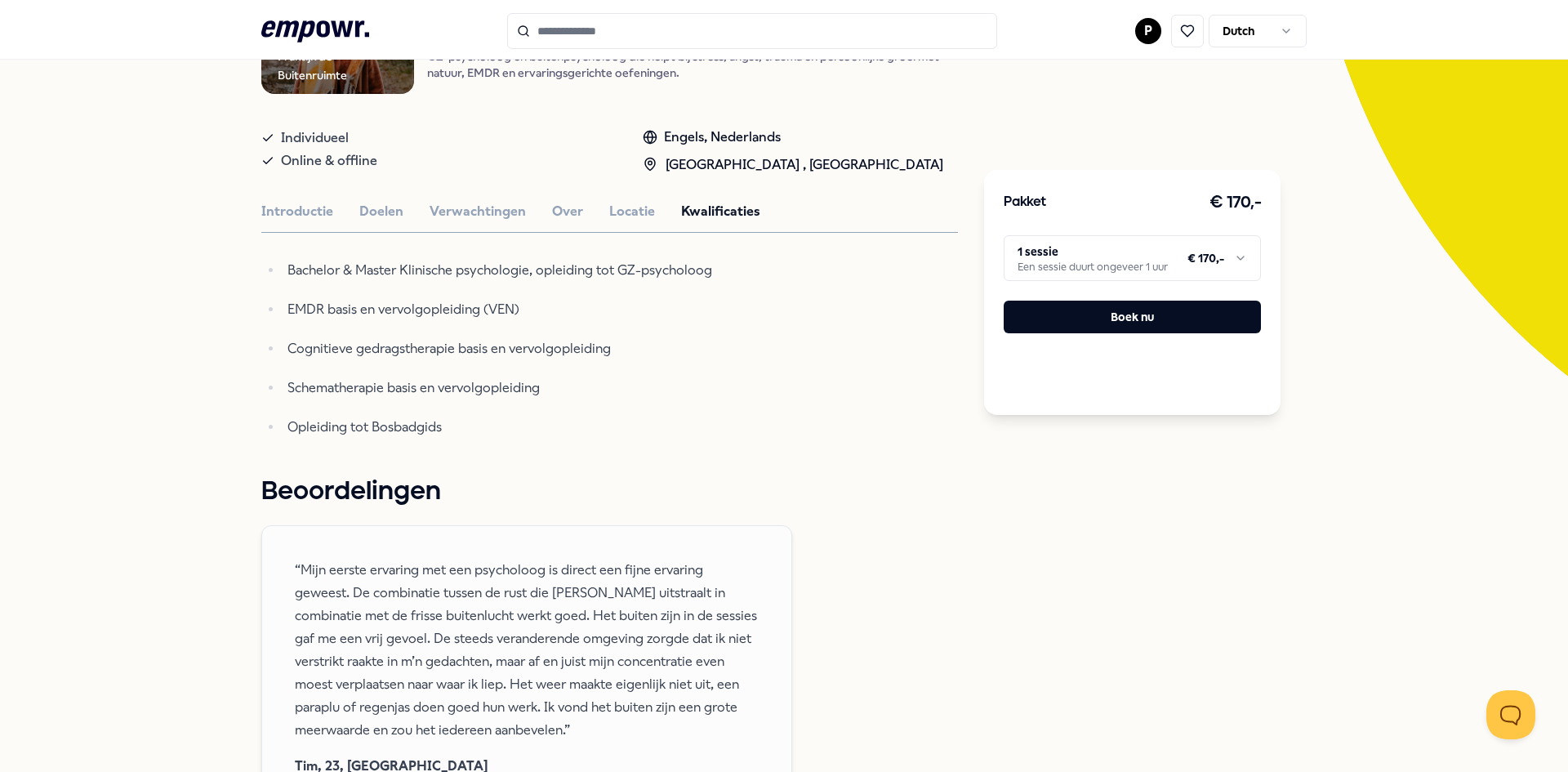 scroll, scrollTop: 245, scrollLeft: 0, axis: vertical 